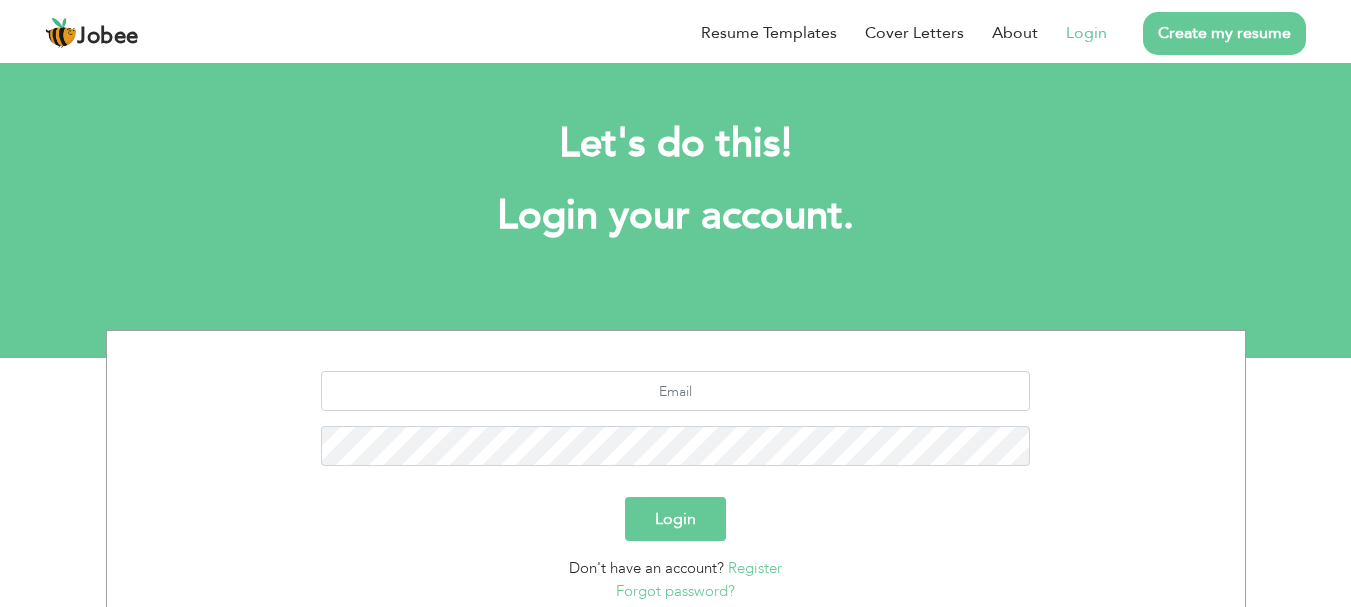 scroll, scrollTop: 0, scrollLeft: 0, axis: both 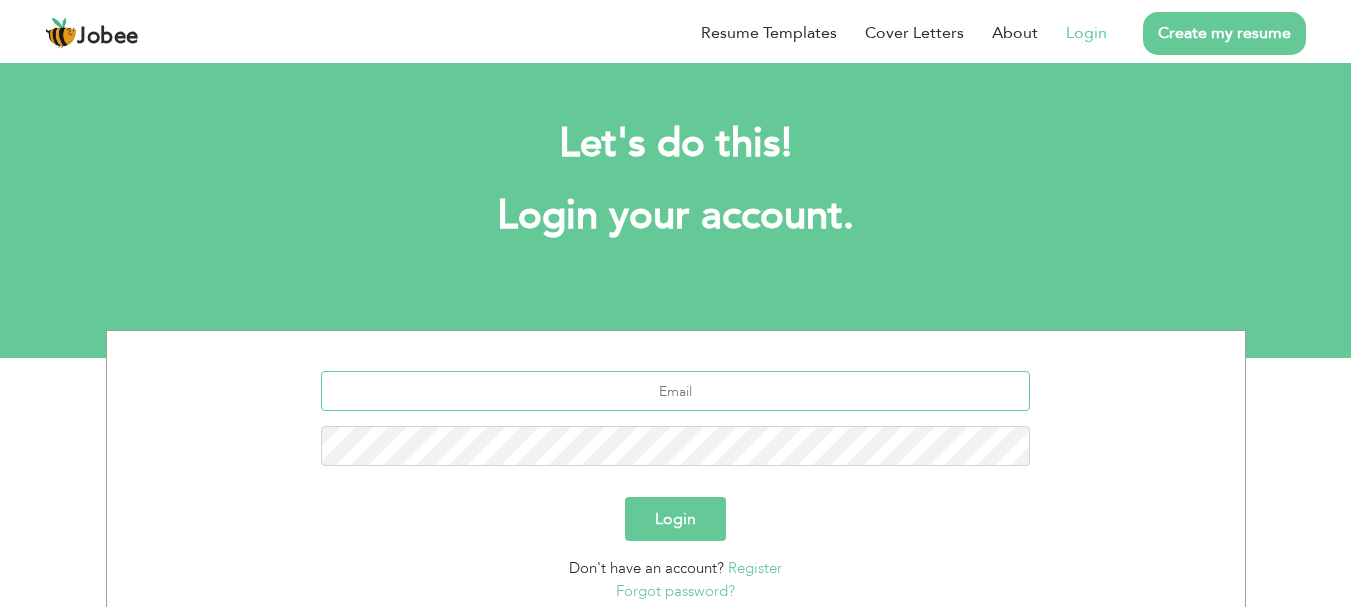 type on "[EMAIL_ADDRESS][DOMAIN_NAME]" 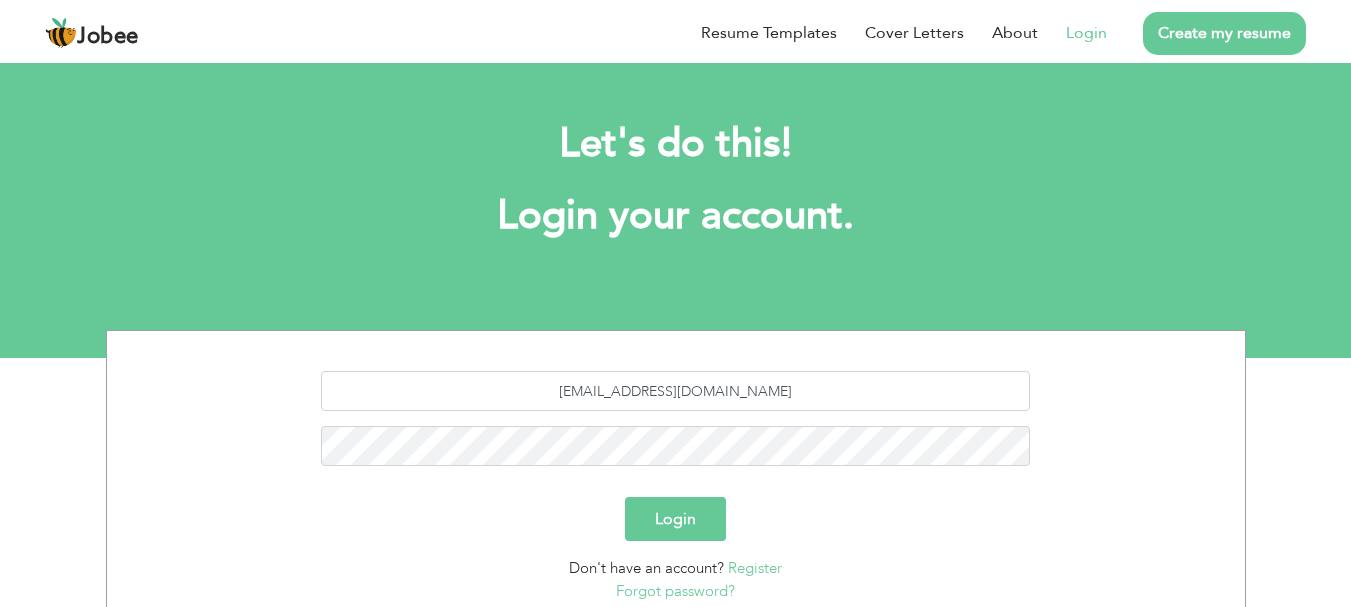 click on "Login" at bounding box center [675, 519] 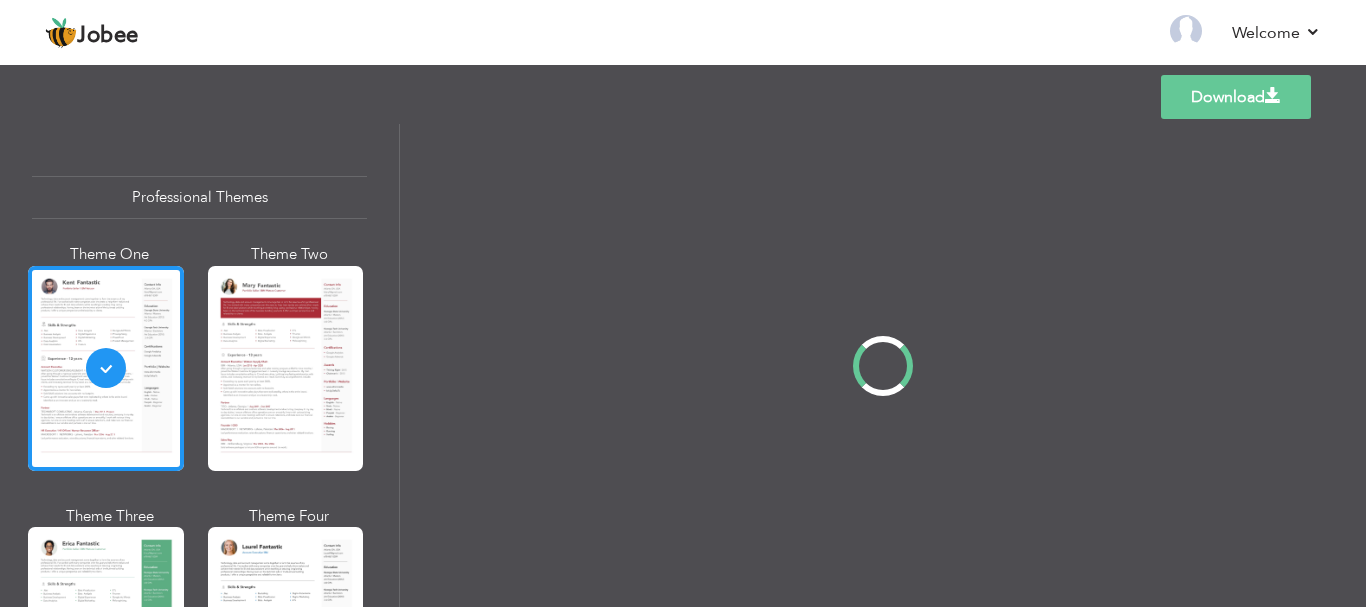 scroll, scrollTop: 0, scrollLeft: 0, axis: both 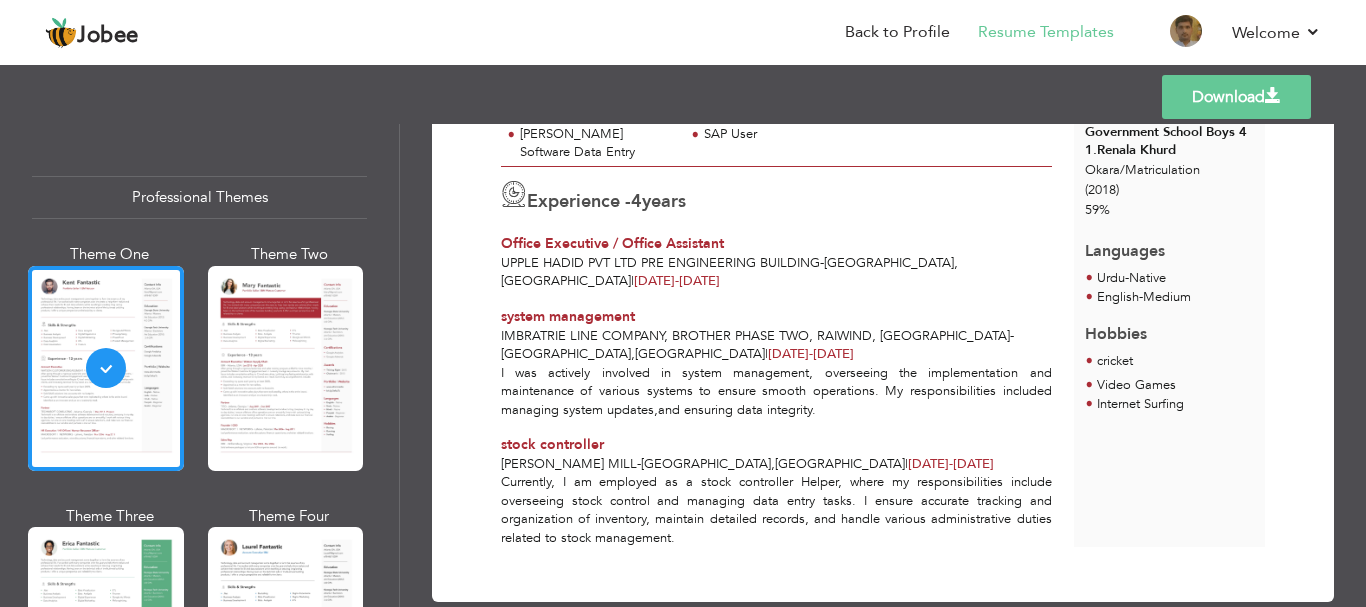 click on "Upple Hadid Pvt Ltd Pre Engineering Building  -  Lahore ,  Pakistan  |  Oct 2020  -  Apr 2025" at bounding box center (776, 272) 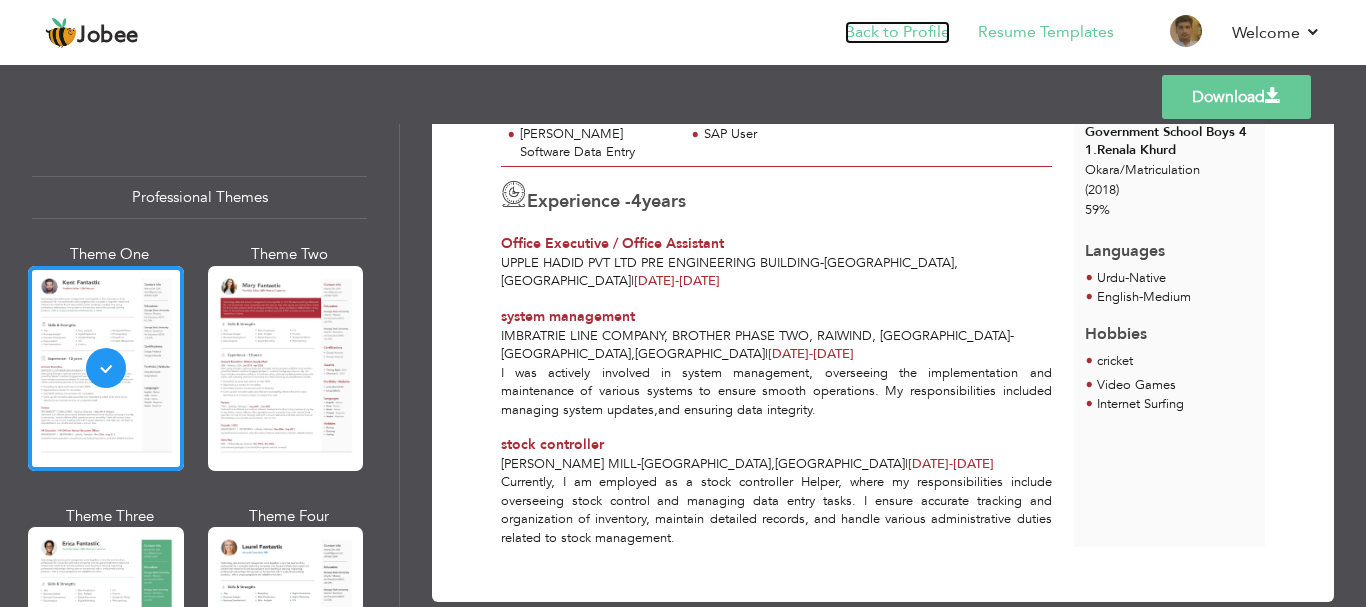 click on "Back to Profile" at bounding box center (897, 32) 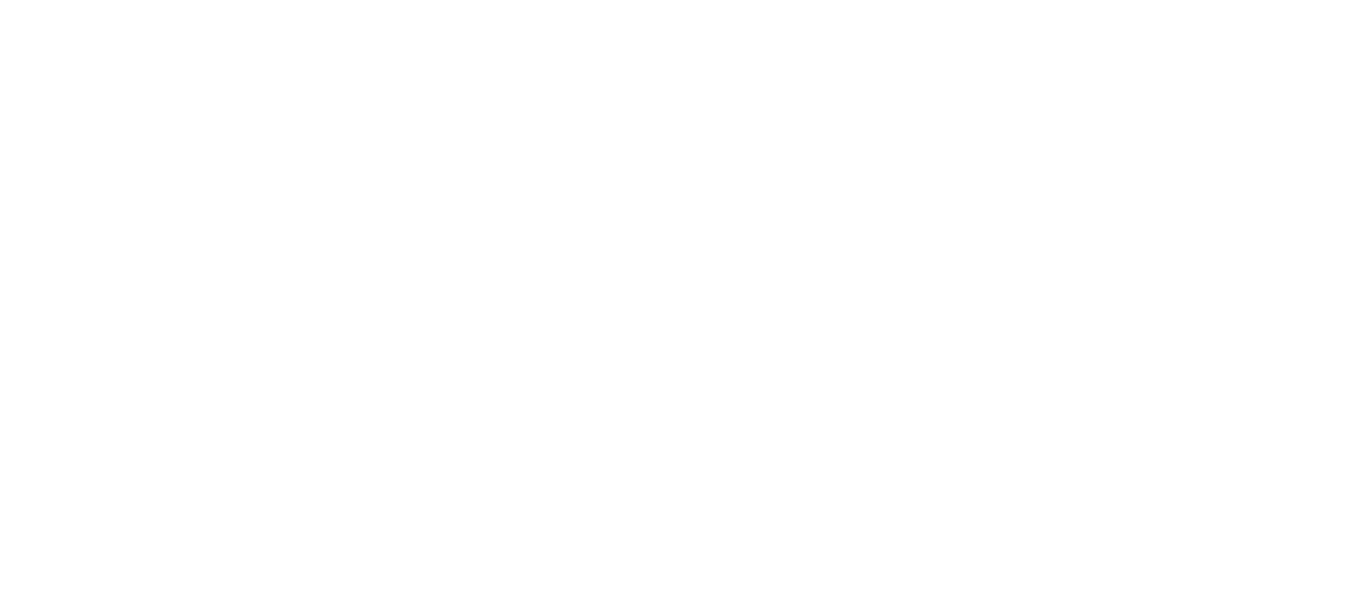 scroll, scrollTop: 0, scrollLeft: 0, axis: both 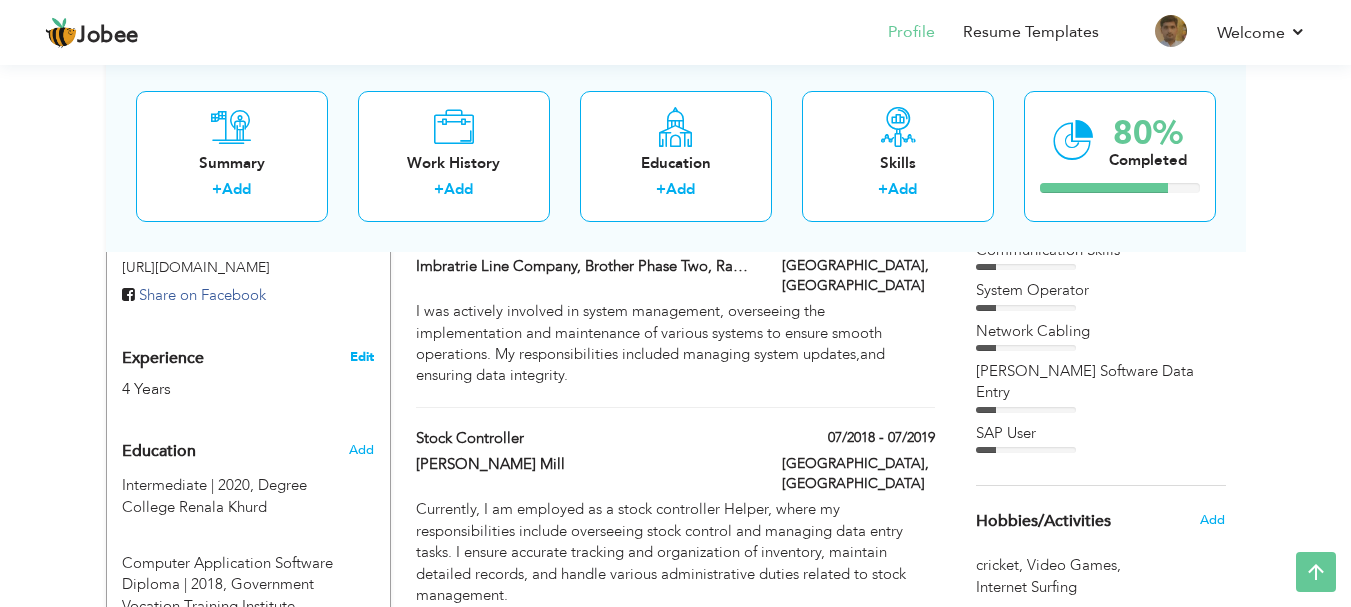 click on "Edit" at bounding box center [362, 357] 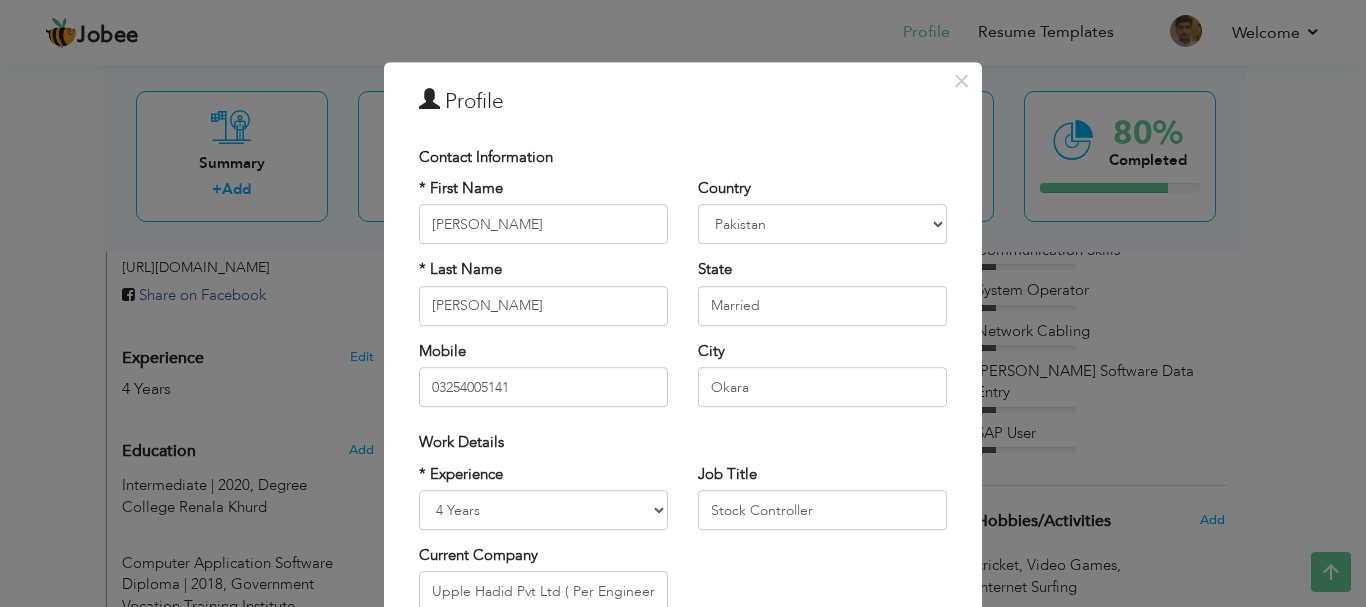 drag, startPoint x: 724, startPoint y: 71, endPoint x: 804, endPoint y: 63, distance: 80.399 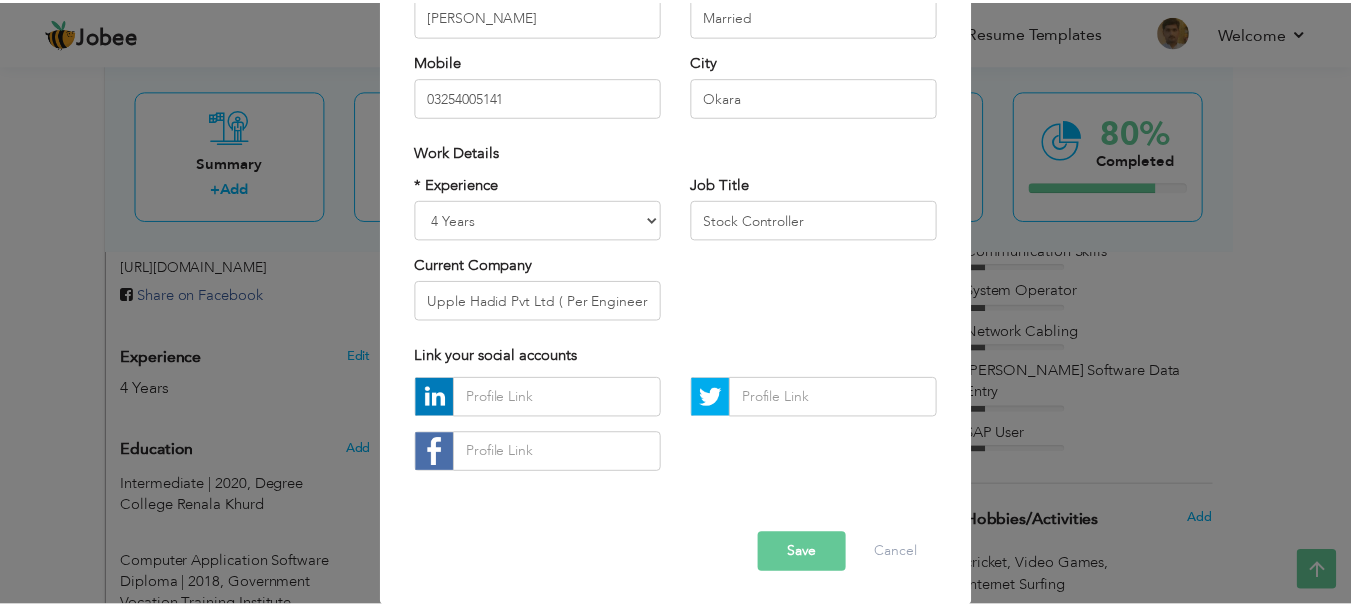scroll, scrollTop: 292, scrollLeft: 0, axis: vertical 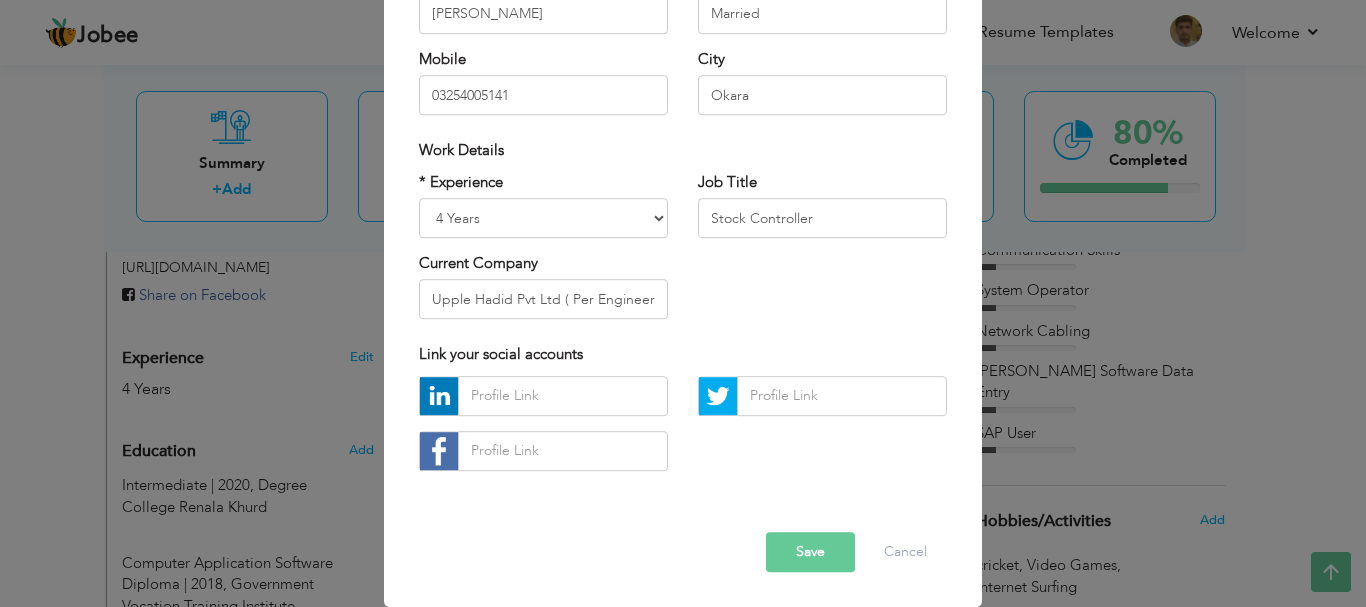 click on "Save" at bounding box center [810, 552] 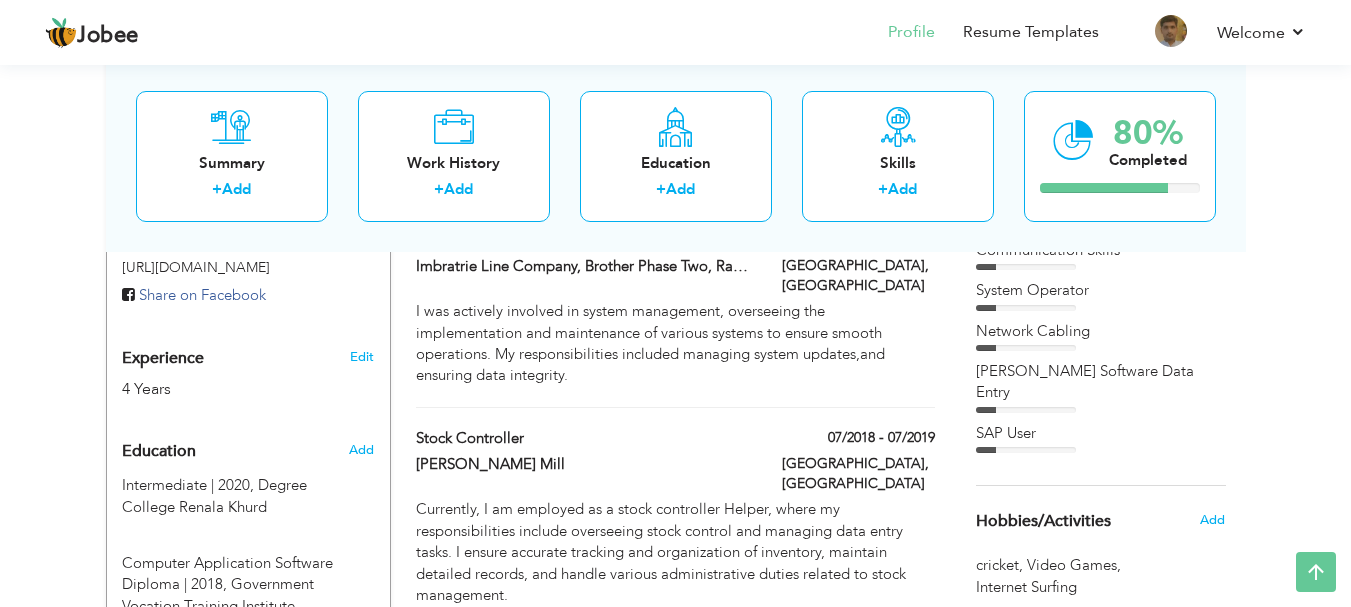 scroll, scrollTop: 1097, scrollLeft: 0, axis: vertical 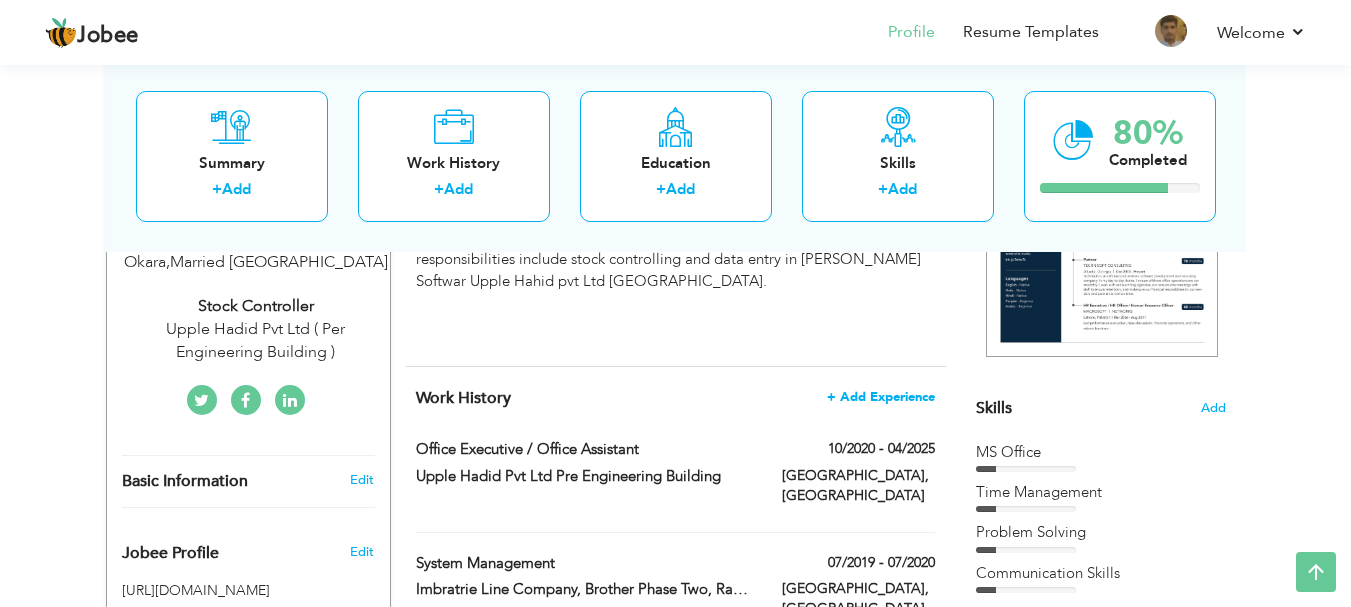 click on "+ Add Experience" at bounding box center (881, 397) 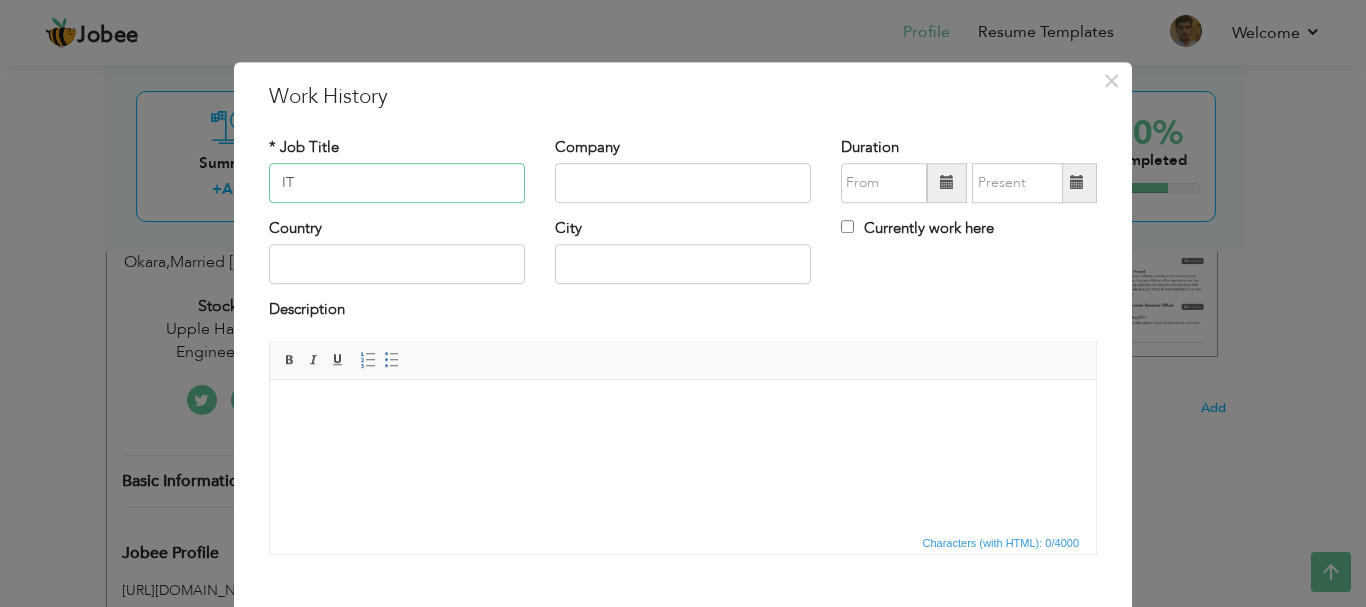 type on "I" 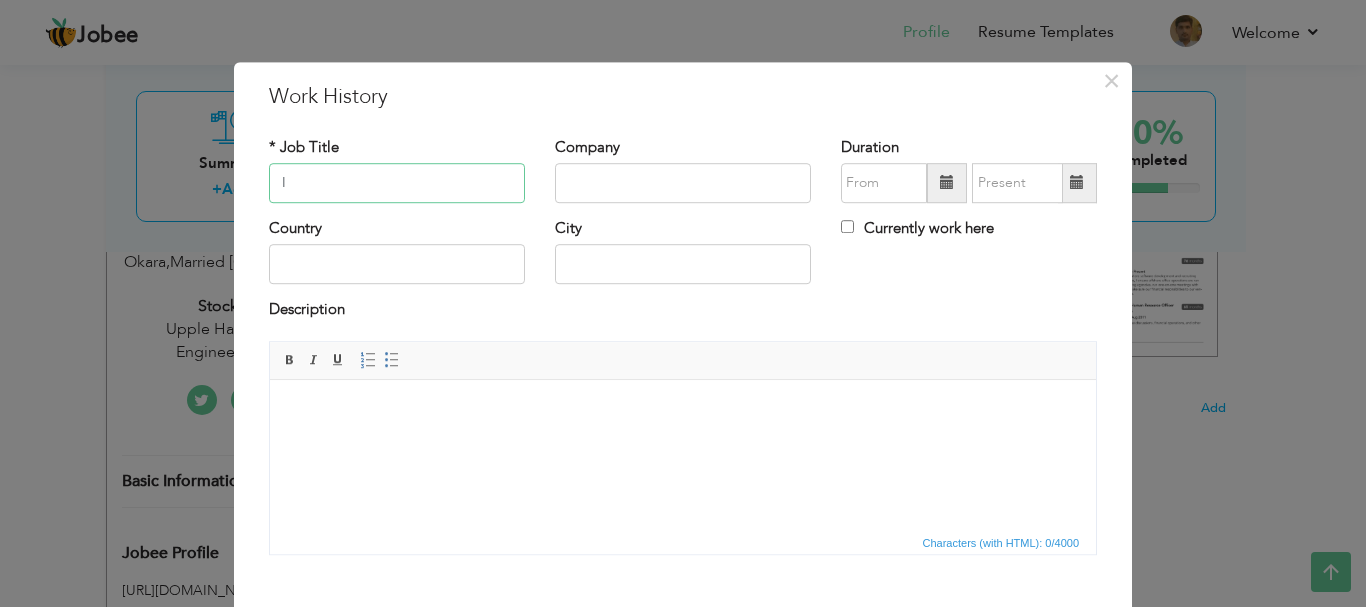 type 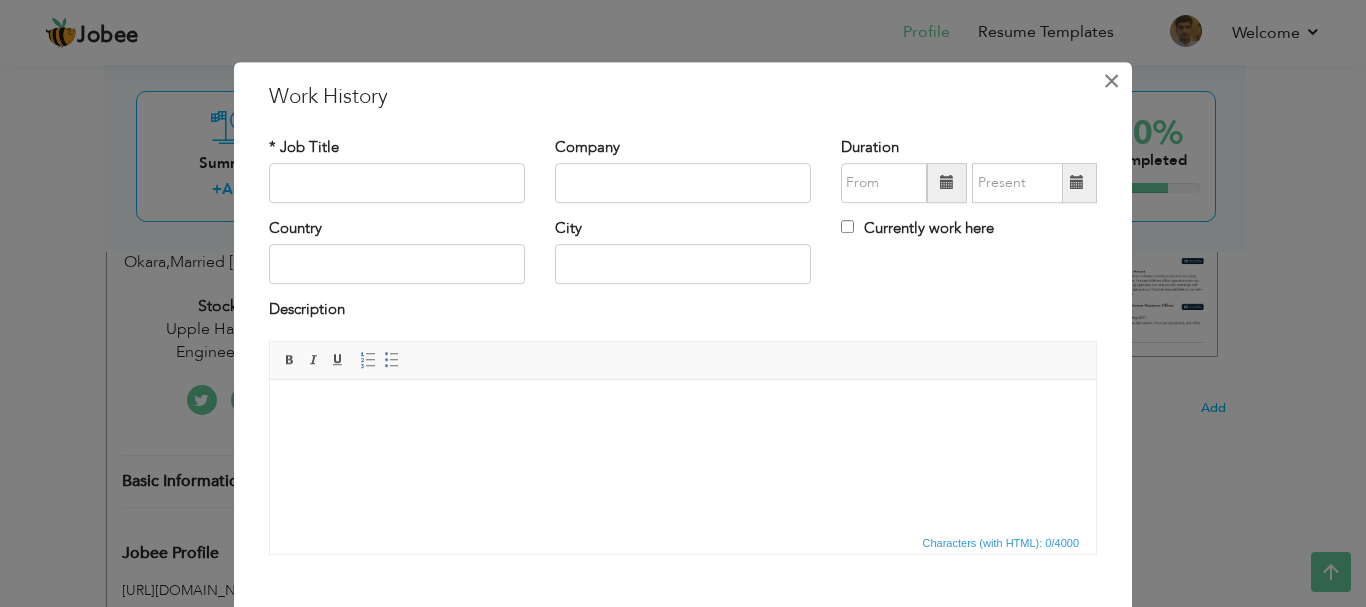 click on "×" at bounding box center [1111, 81] 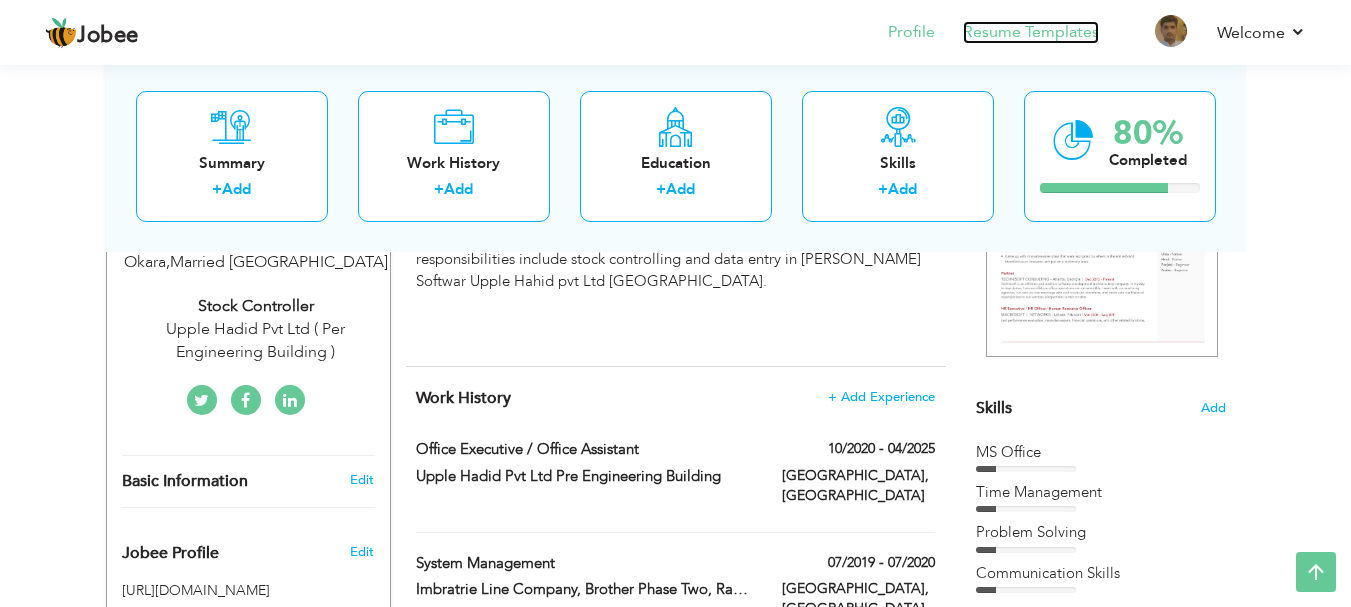 click on "Resume Templates" at bounding box center [1031, 32] 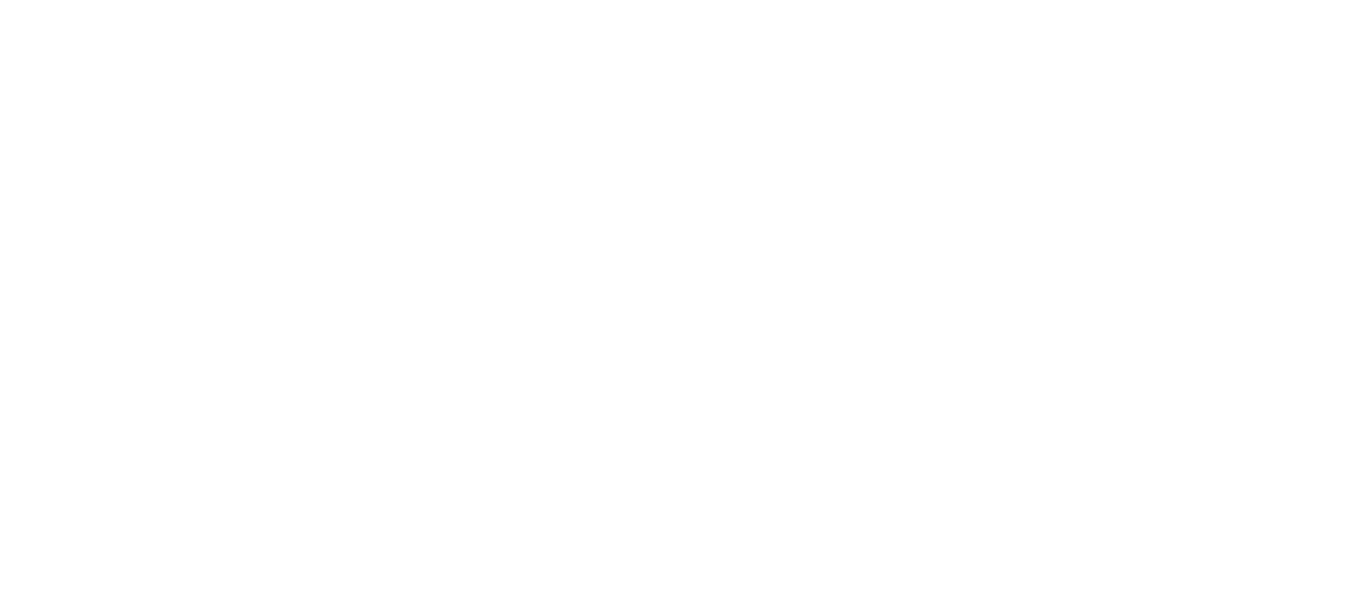 scroll, scrollTop: 0, scrollLeft: 0, axis: both 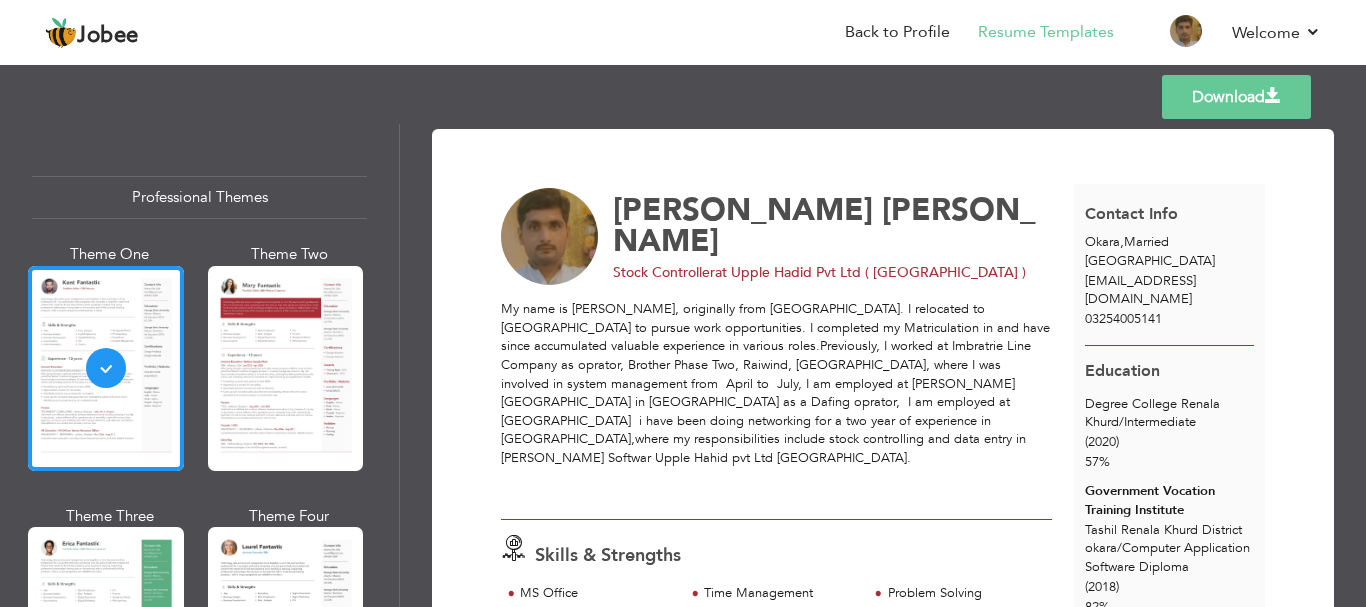 click on "03254005141" at bounding box center (1169, 319) 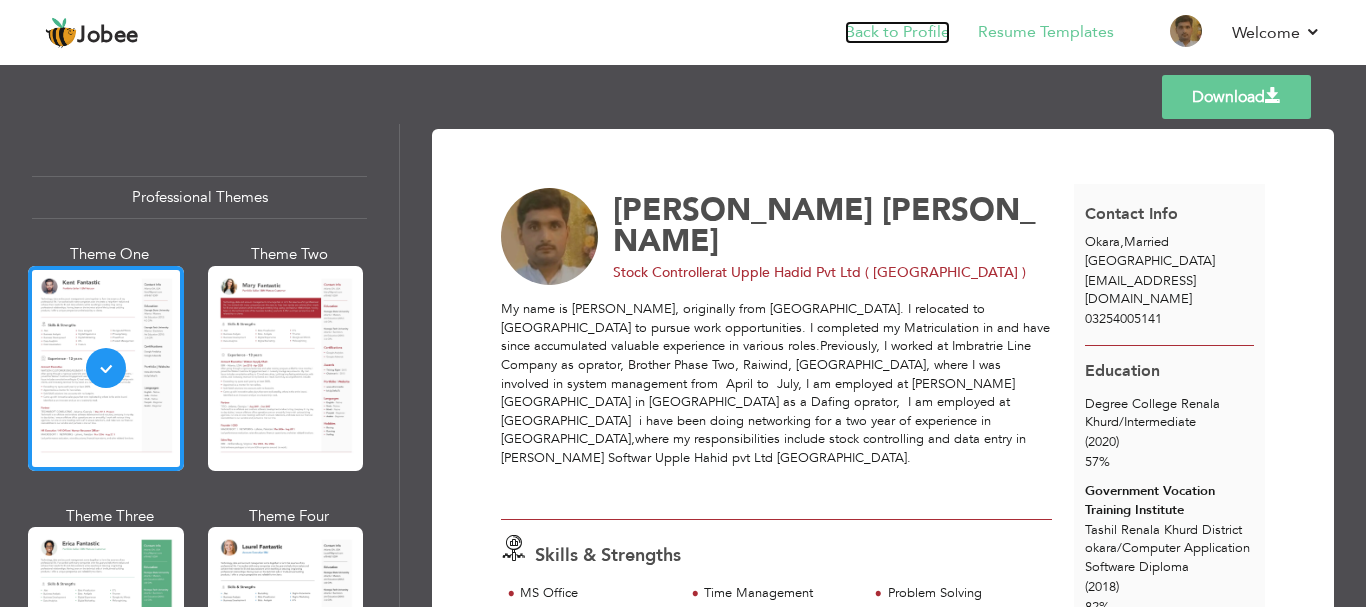 click on "Back to Profile" at bounding box center [897, 32] 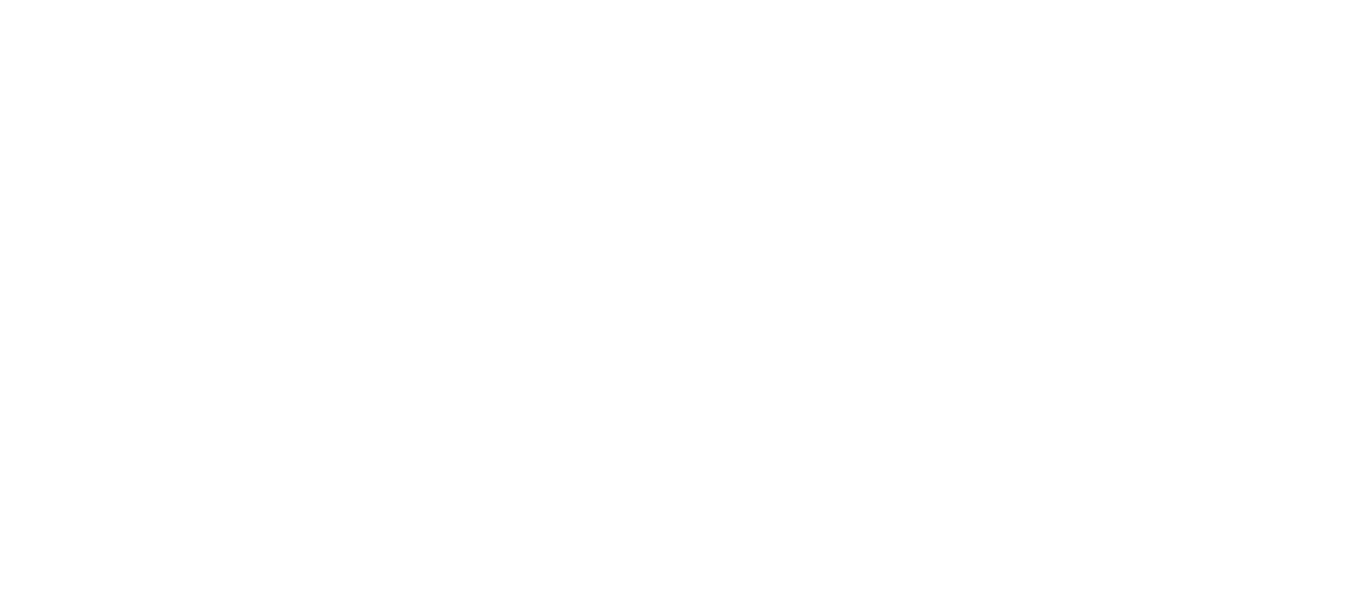 scroll, scrollTop: 0, scrollLeft: 0, axis: both 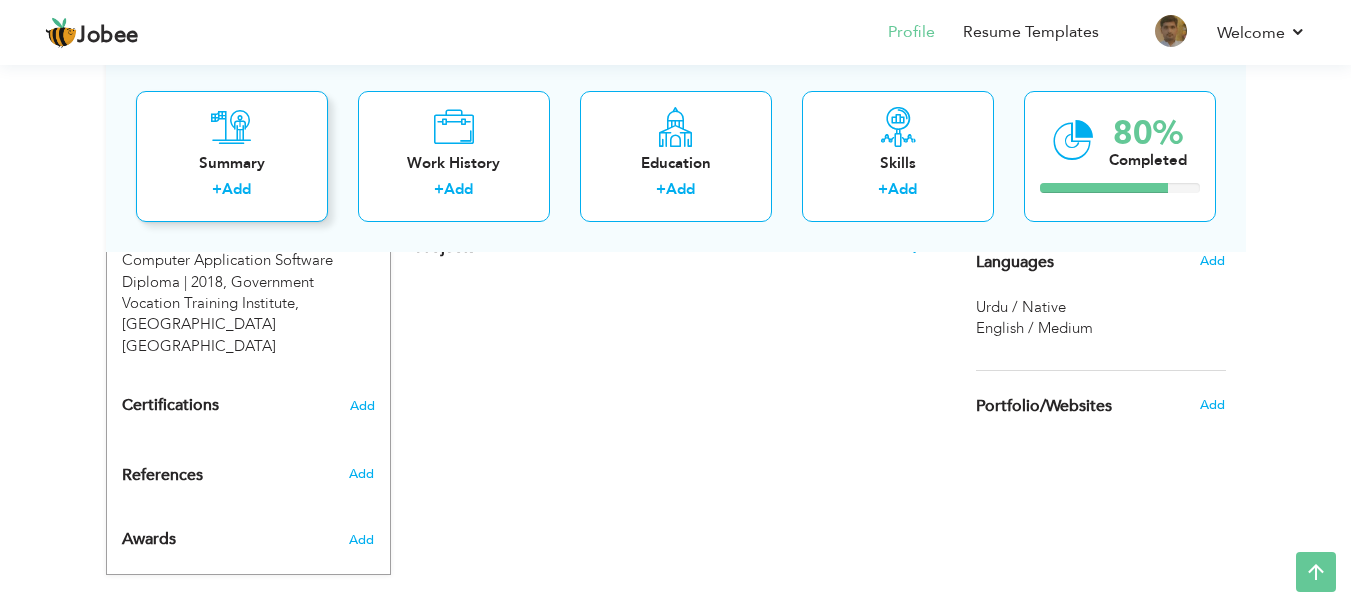 click on "Summary" at bounding box center [232, 162] 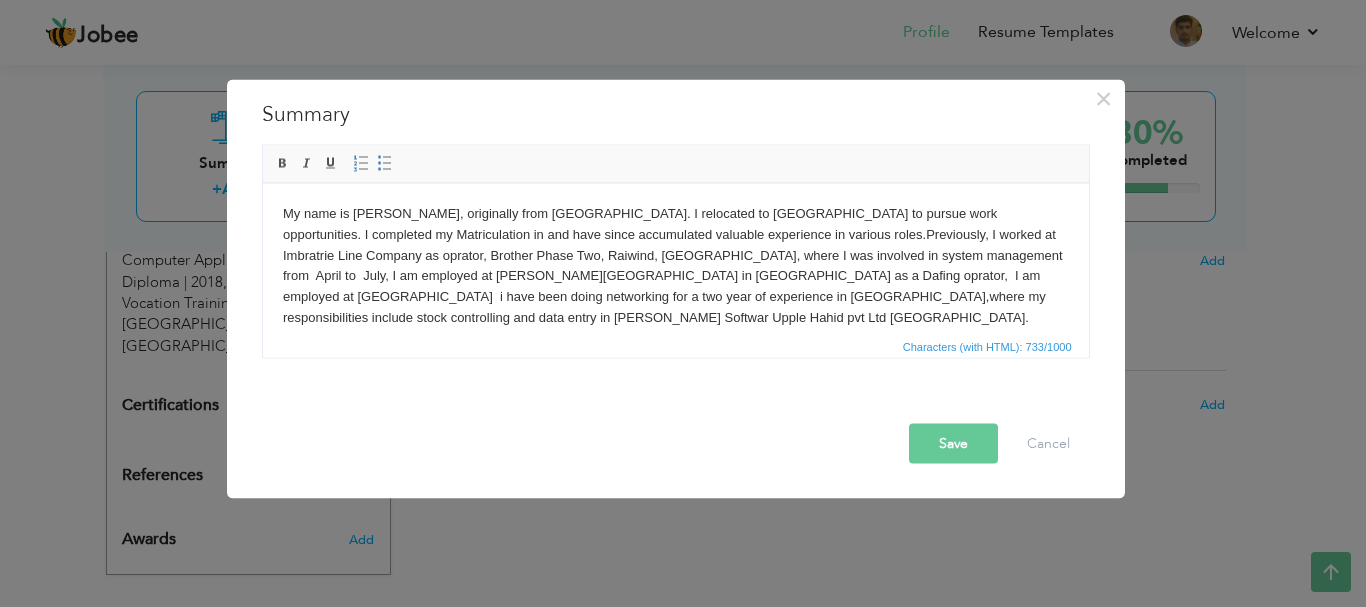 click on "Save" at bounding box center (953, 443) 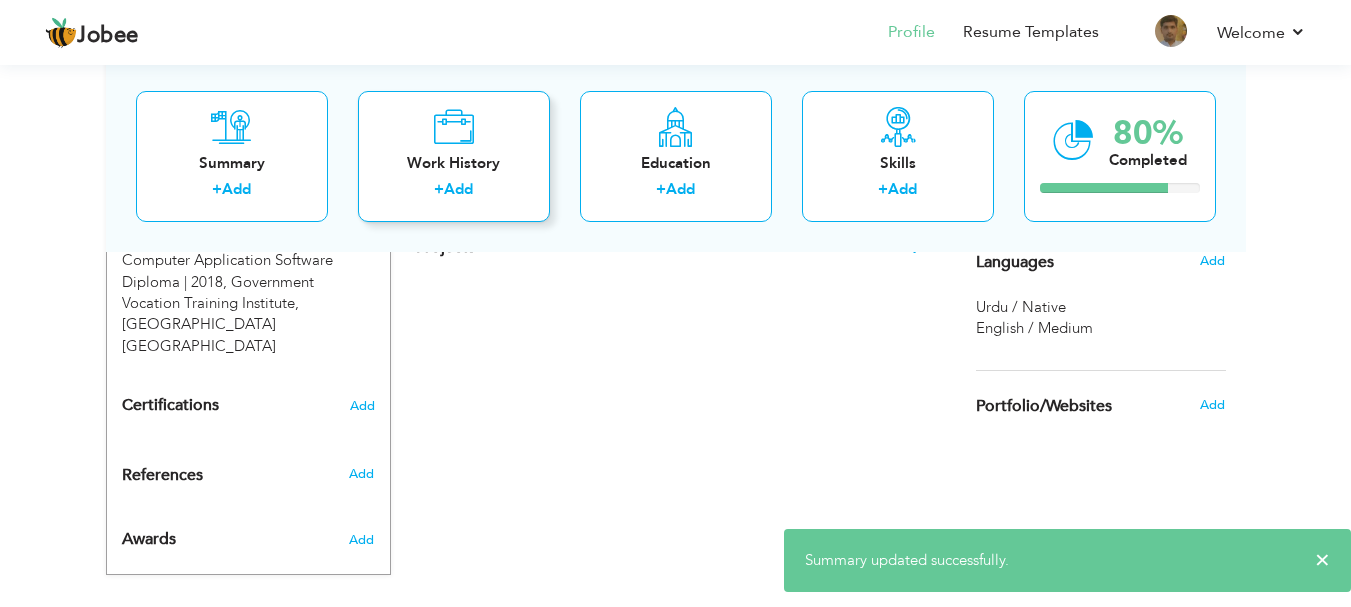 click at bounding box center [453, 126] 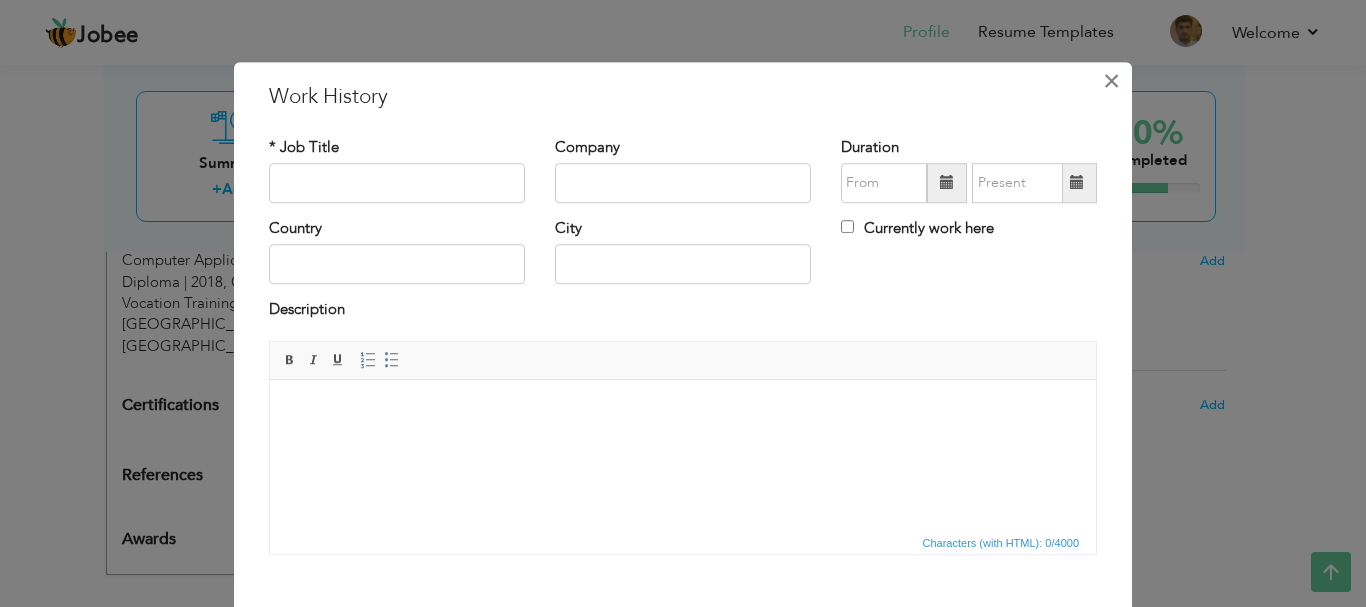 click on "×" at bounding box center (1111, 81) 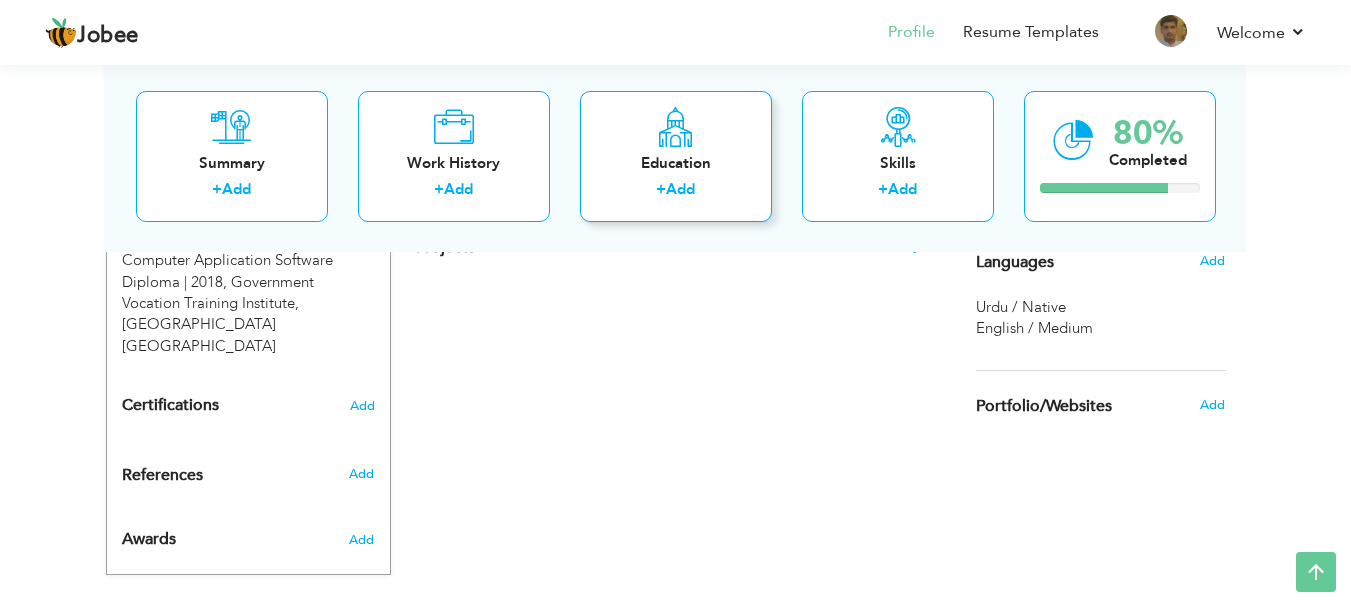 click at bounding box center (675, 126) 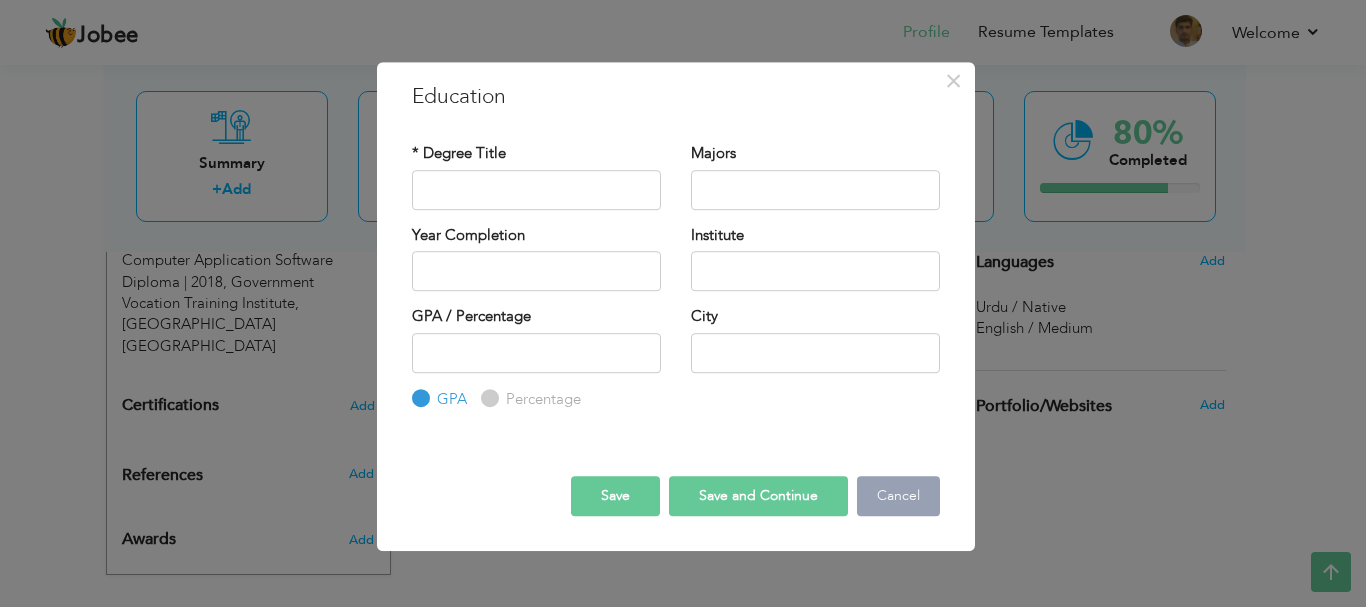 click on "Cancel" at bounding box center [898, 496] 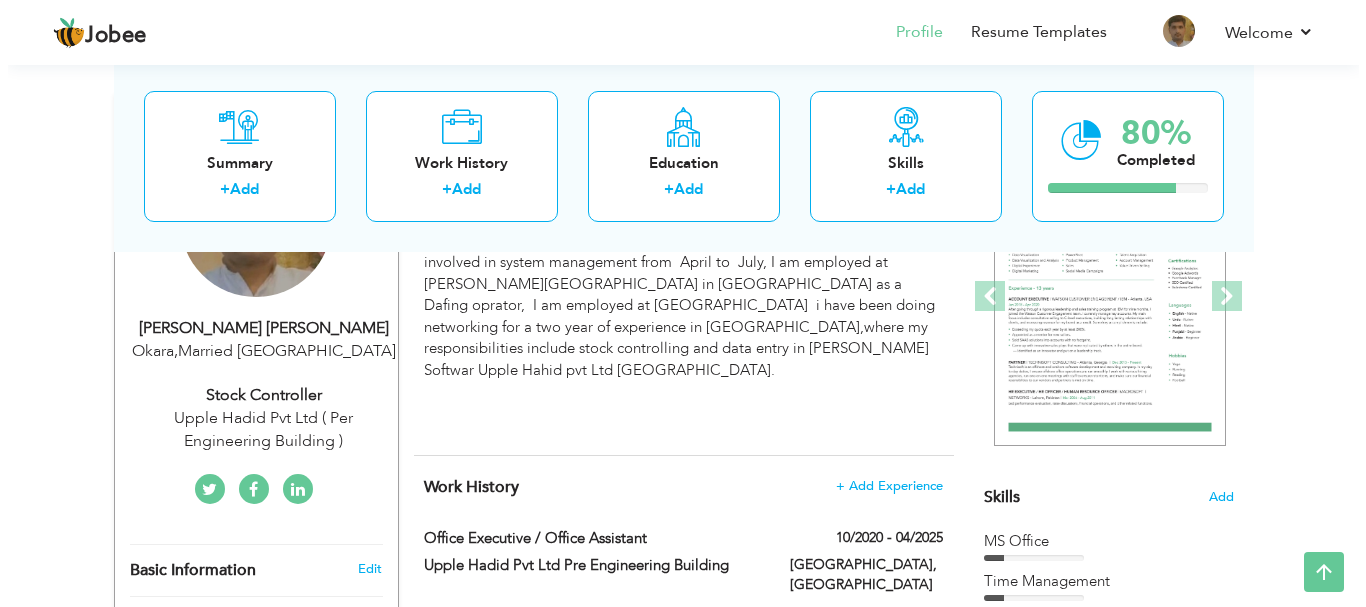 scroll, scrollTop: 280, scrollLeft: 0, axis: vertical 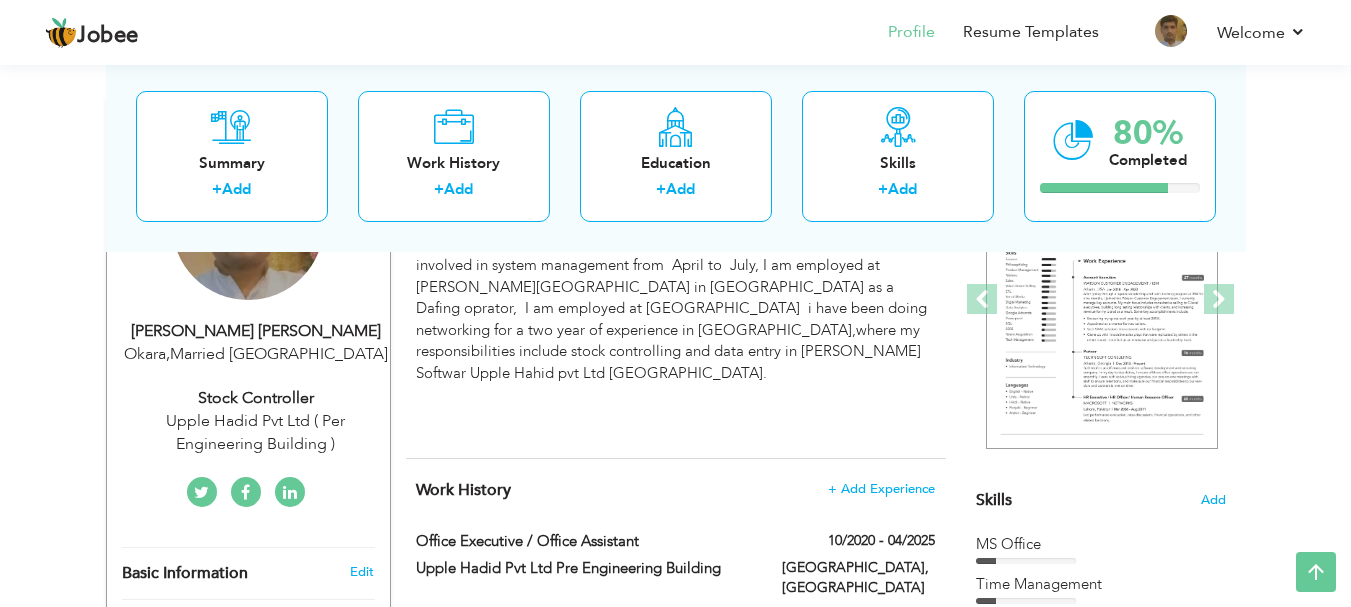 click on "Upple Hadid Pvt Ltd ( Per Engineering Building )" at bounding box center [256, 433] 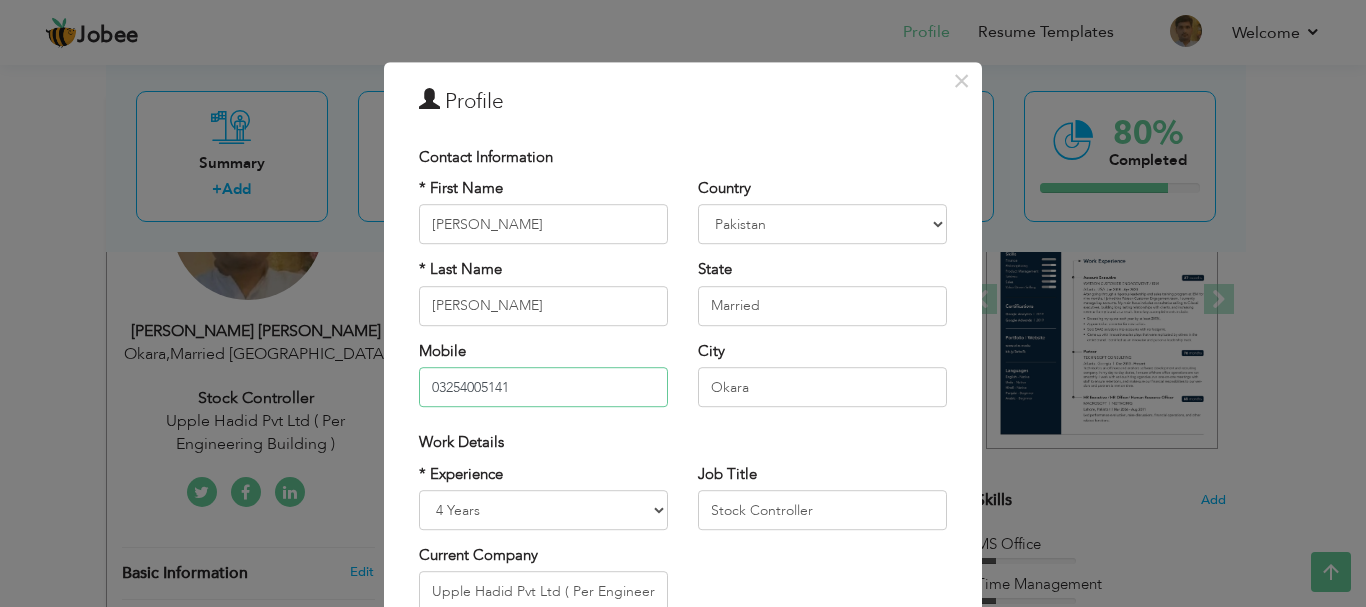 click on "03254005141" at bounding box center (543, 387) 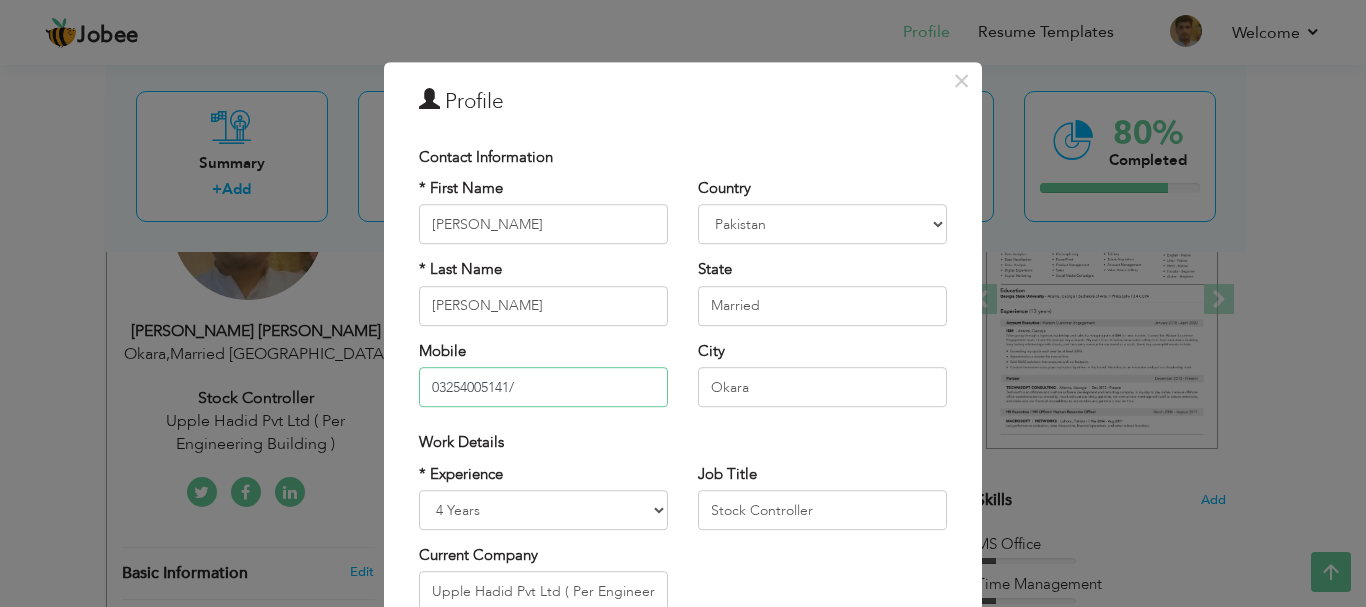type on "03254005141" 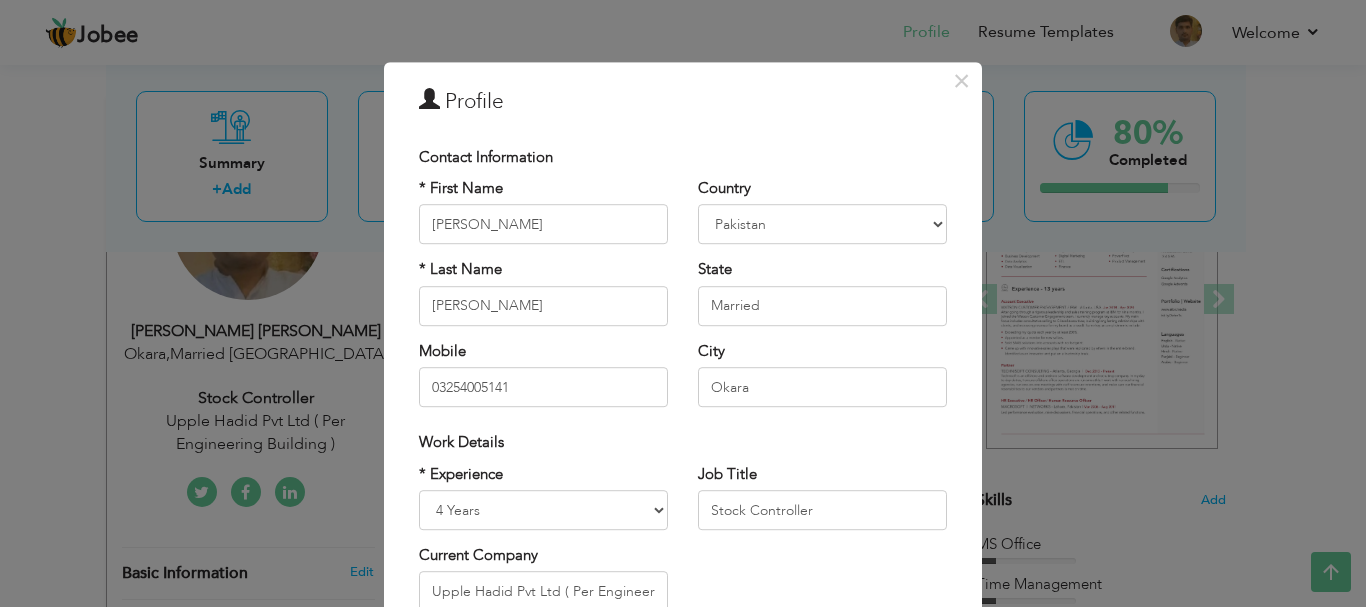 click on "×
Profile
Contact Information
* First Name
[PERSON_NAME]
* Last Name
[PERSON_NAME]" at bounding box center [683, 480] 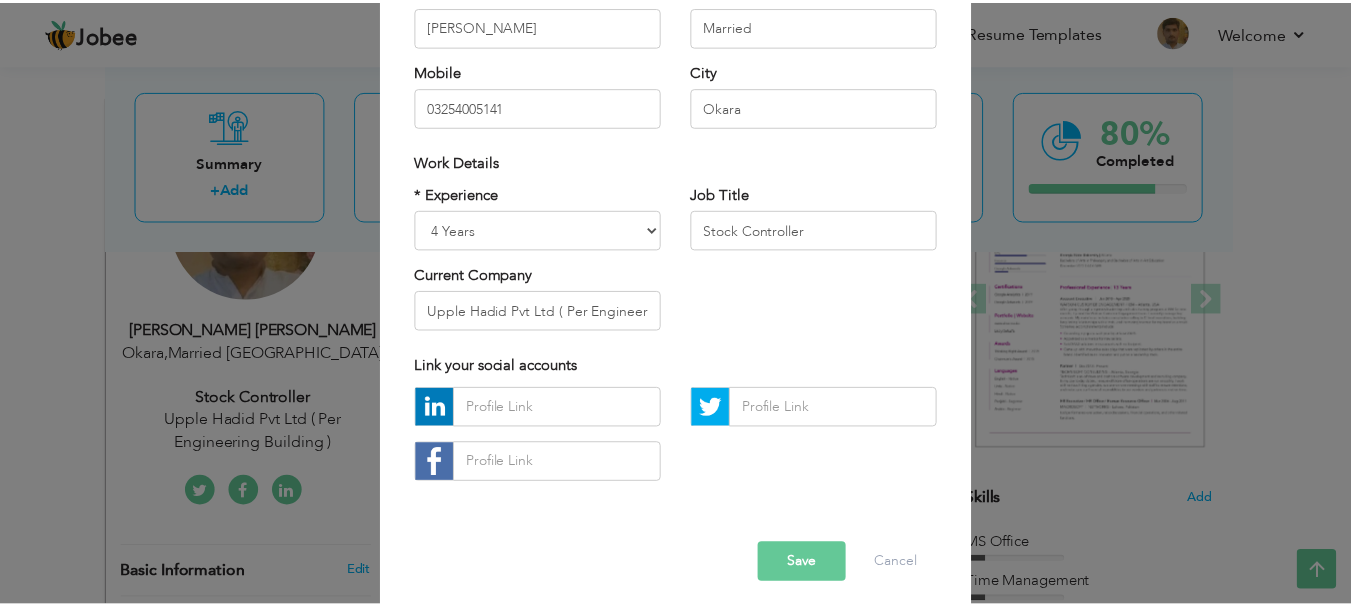 scroll, scrollTop: 292, scrollLeft: 0, axis: vertical 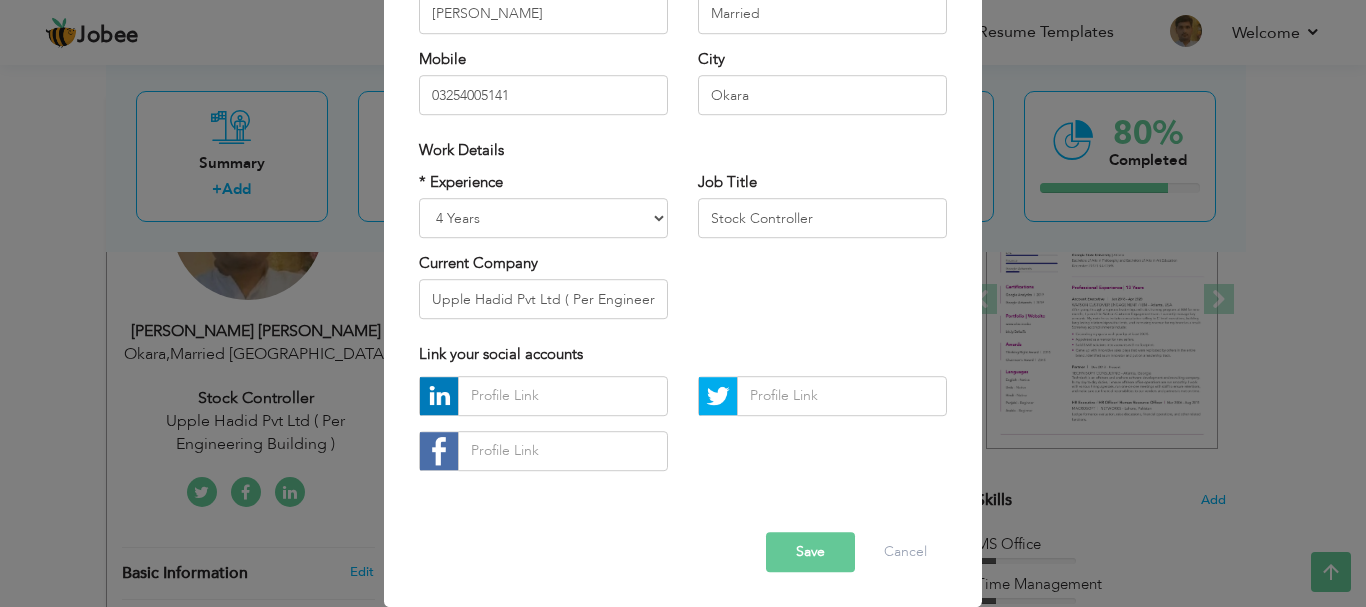 click on "Save" at bounding box center [810, 552] 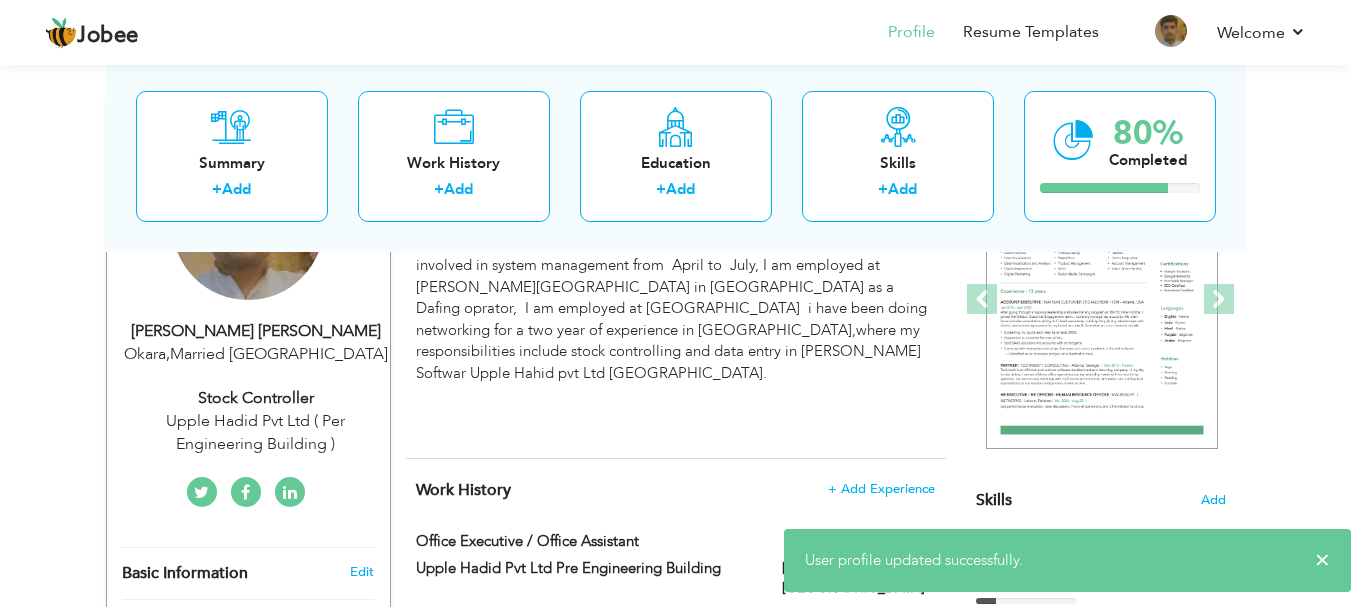 click on "Summary
Edit
My name is [PERSON_NAME], originally from [GEOGRAPHIC_DATA]. I relocated to [GEOGRAPHIC_DATA] to pursue work opportunities. I completed my Matriculation in and have since accumulated valuable experience in various roles.Previously, I worked at Imbratrie Line Company as oprator, Brother Phase Two, Raiwind, [GEOGRAPHIC_DATA], where I was involved in system management from  April to  July, I am employed at [PERSON_NAME][GEOGRAPHIC_DATA] in [GEOGRAPHIC_DATA] as a Dafing oprator,  I am employed at [GEOGRAPHIC_DATA]  i have been doing networking for a two year of experience in [GEOGRAPHIC_DATA],where my responsibilities include stock controlling and data entry in [PERSON_NAME] Softwar Upple Hahid pvt Ltd [GEOGRAPHIC_DATA]." at bounding box center (676, 278) 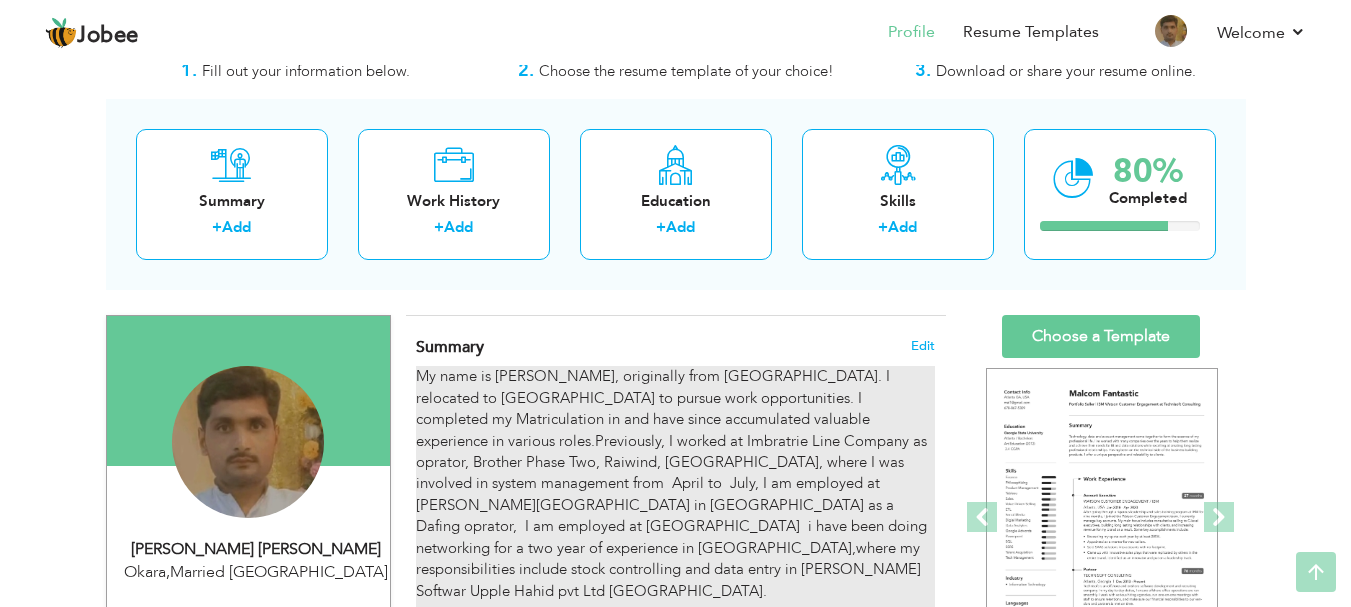 scroll, scrollTop: 0, scrollLeft: 0, axis: both 